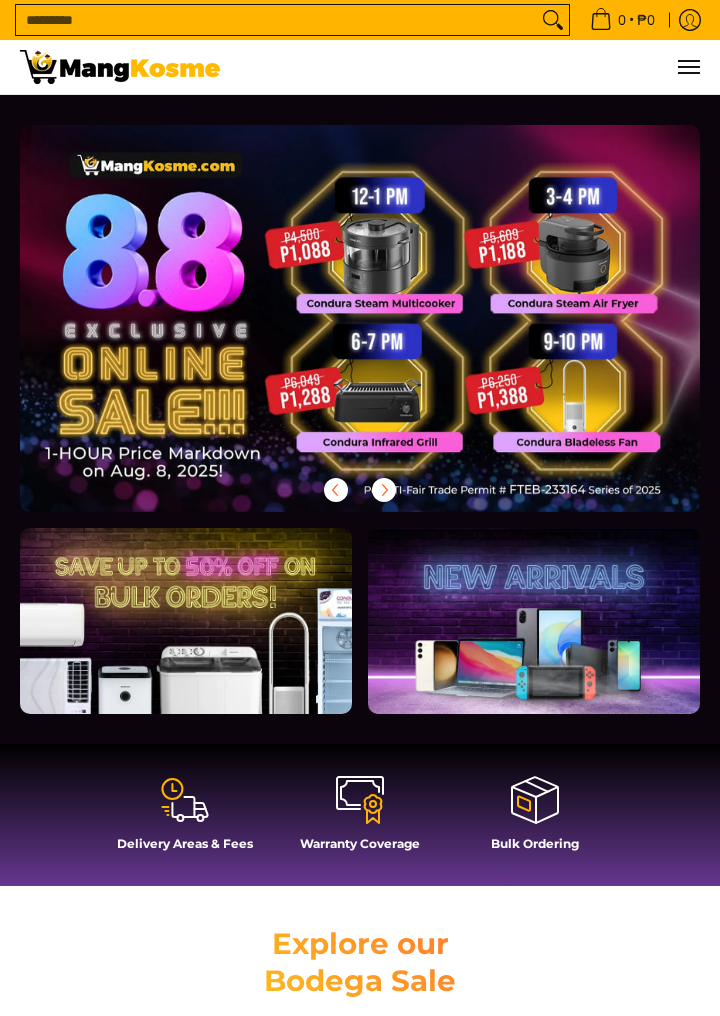 scroll, scrollTop: 0, scrollLeft: 0, axis: both 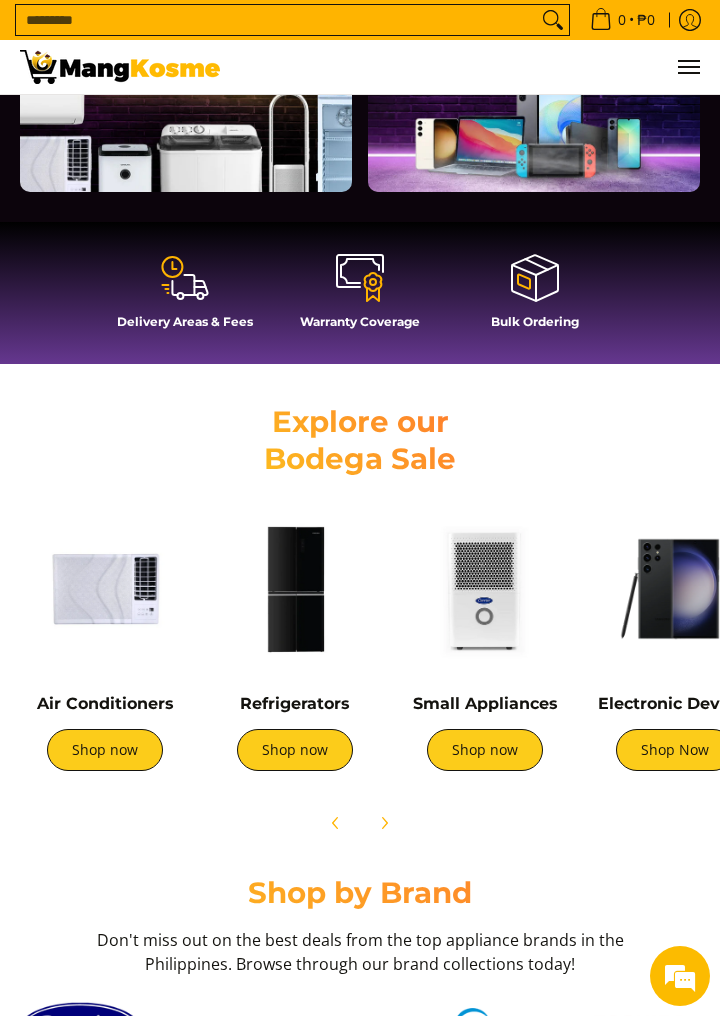 click on "Shop now" at bounding box center (105, 750) 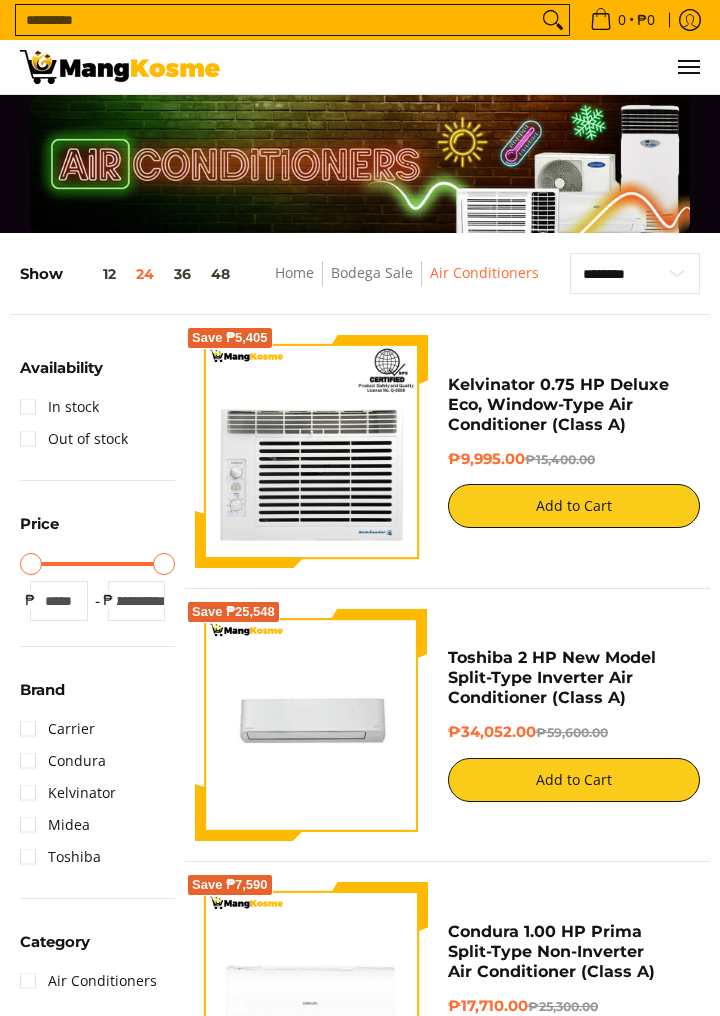 scroll, scrollTop: 0, scrollLeft: 0, axis: both 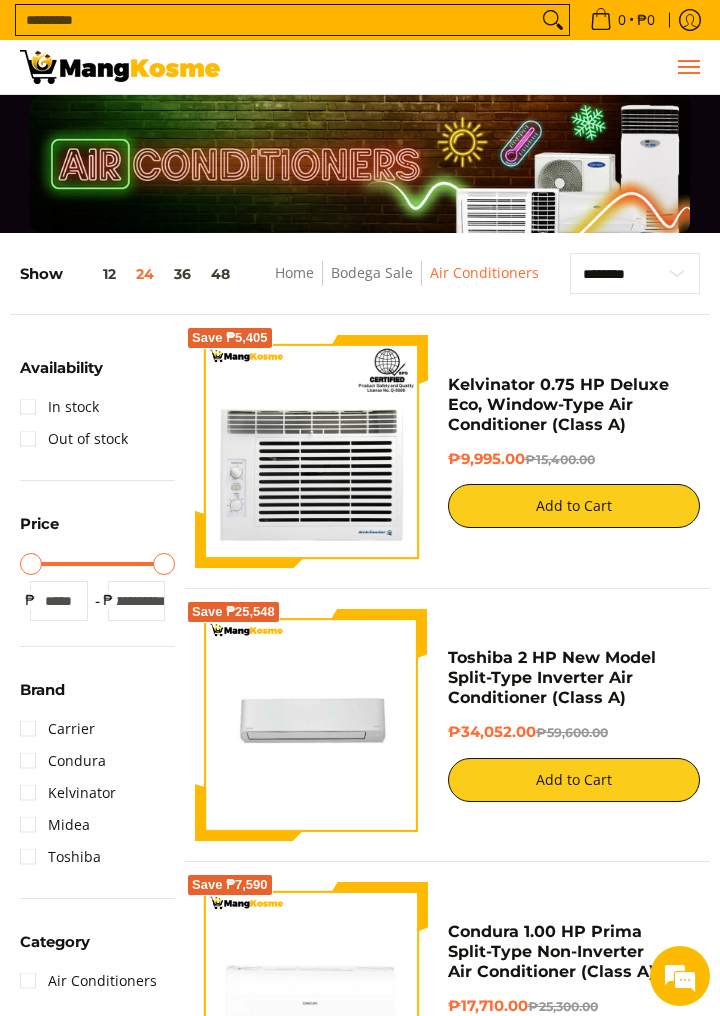 click at bounding box center [688, 67] 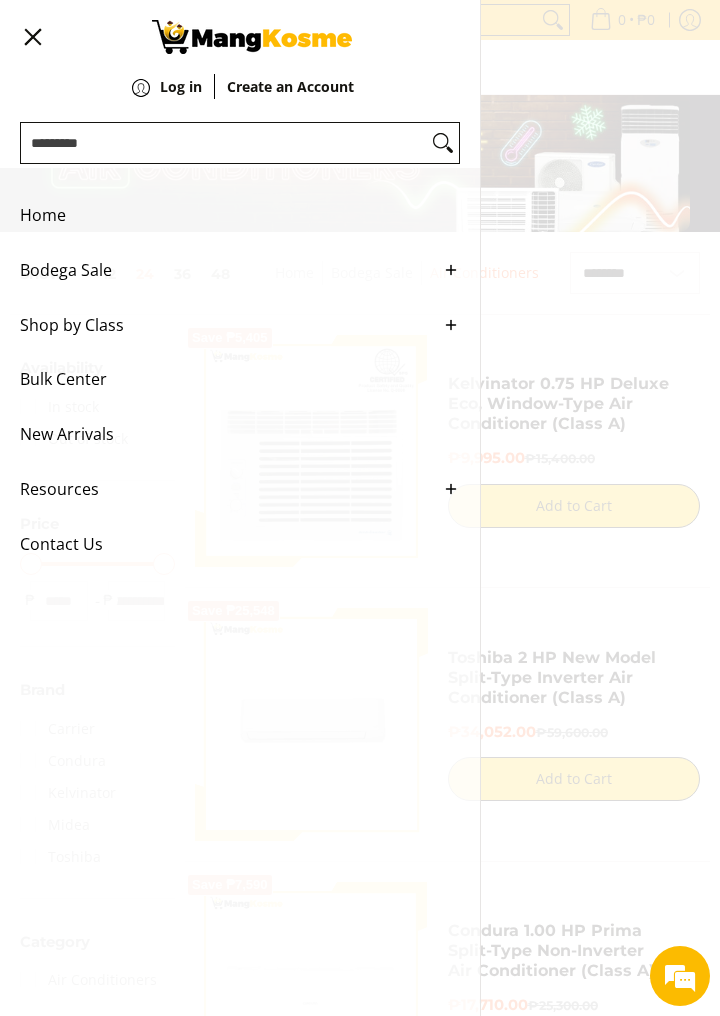 click on "Contact Us" at bounding box center [225, 544] 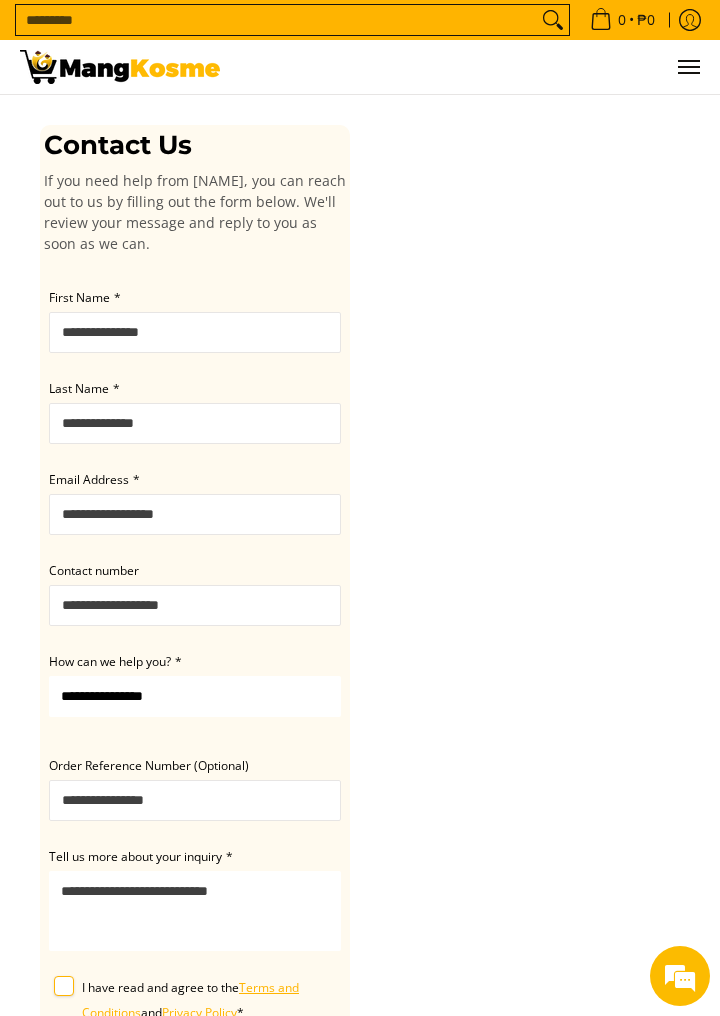 scroll, scrollTop: 0, scrollLeft: 0, axis: both 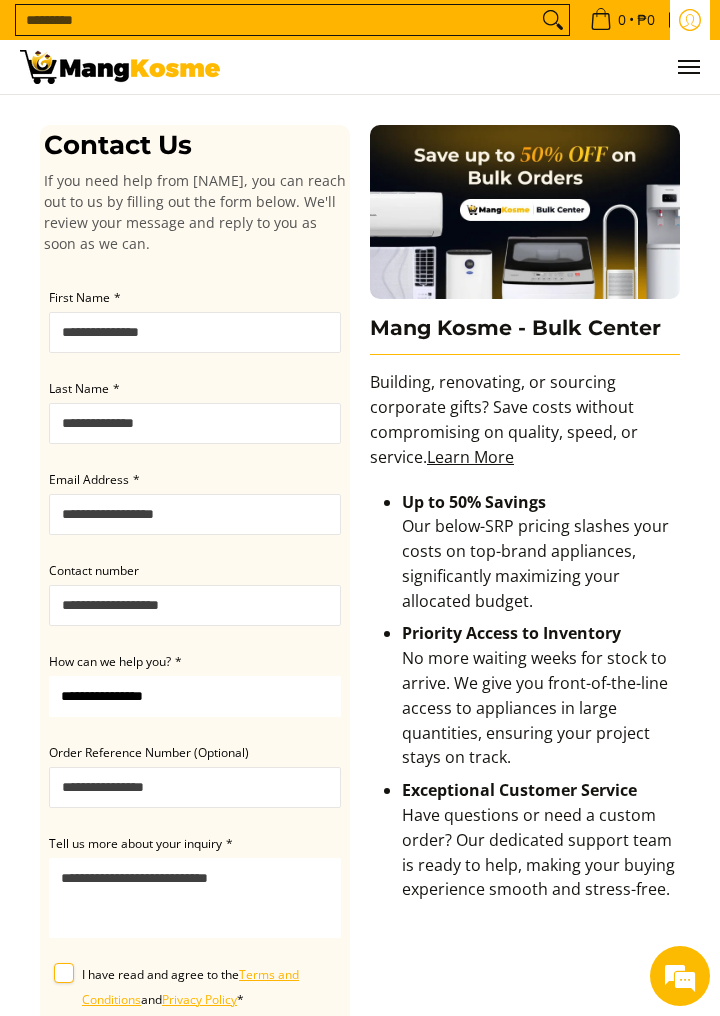 click 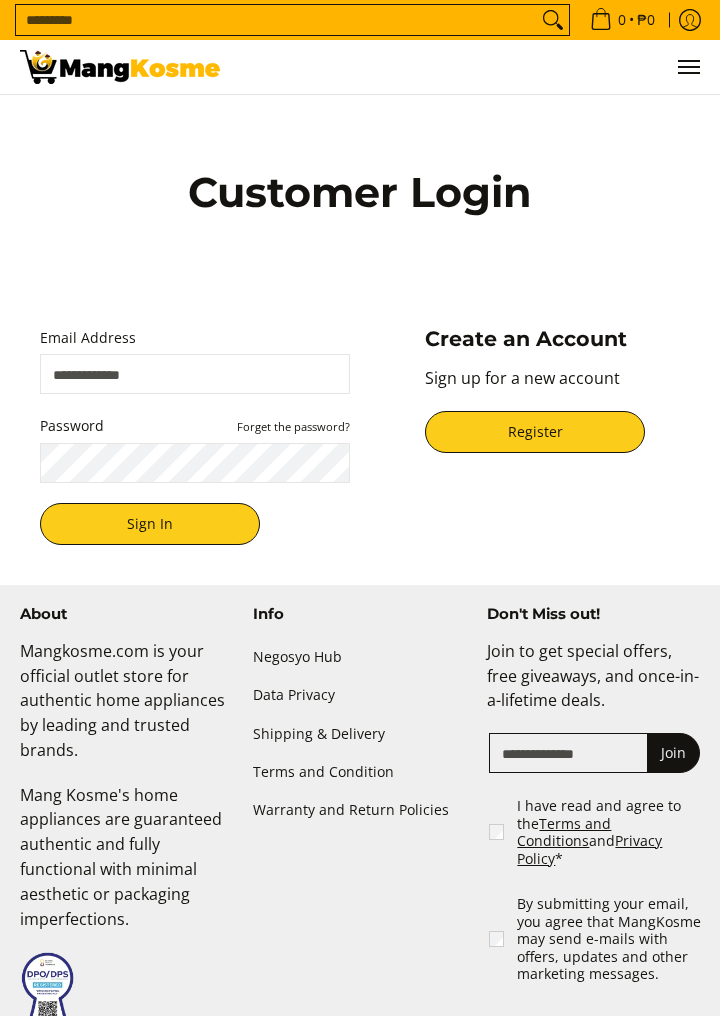 scroll, scrollTop: 0, scrollLeft: 0, axis: both 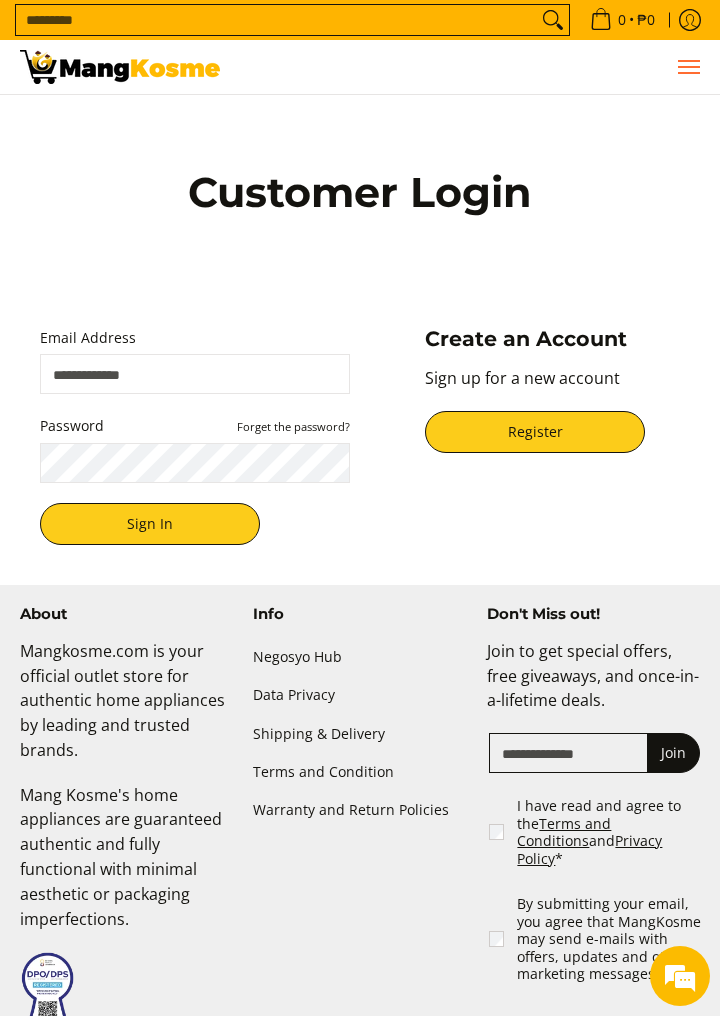 click at bounding box center (688, 67) 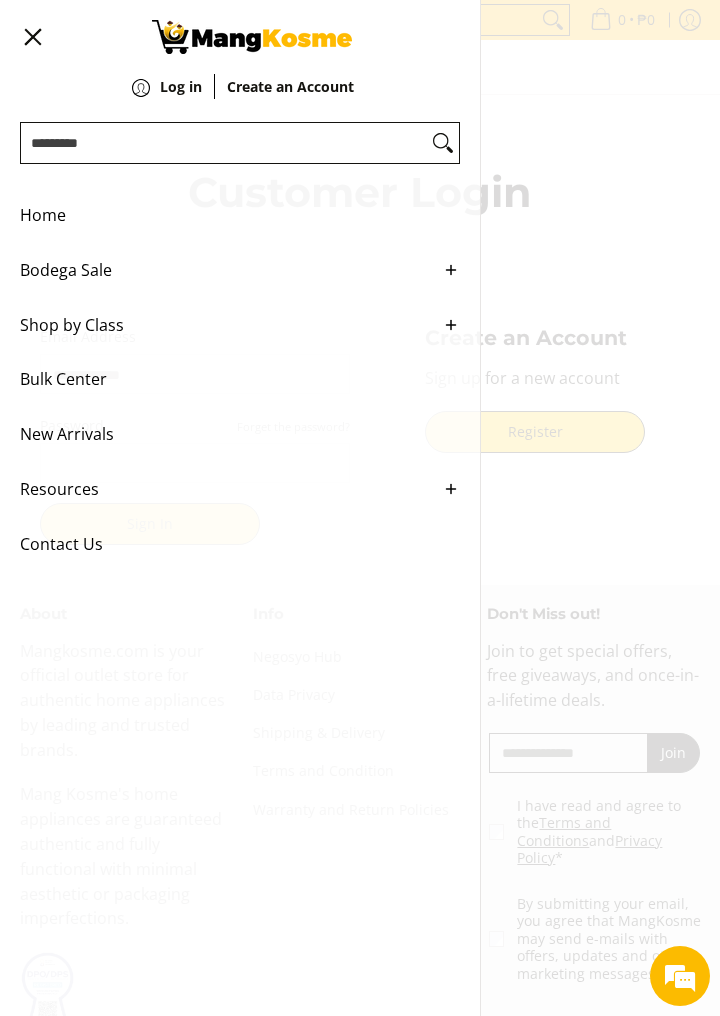 click on "Shop by Class" at bounding box center (225, 325) 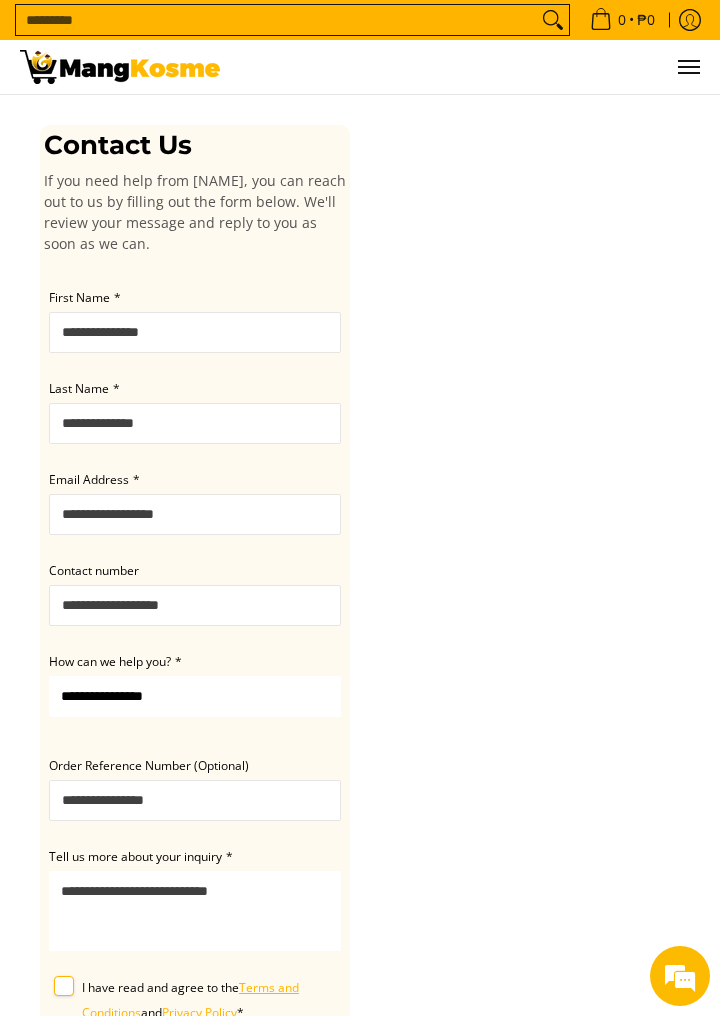 scroll, scrollTop: 0, scrollLeft: 0, axis: both 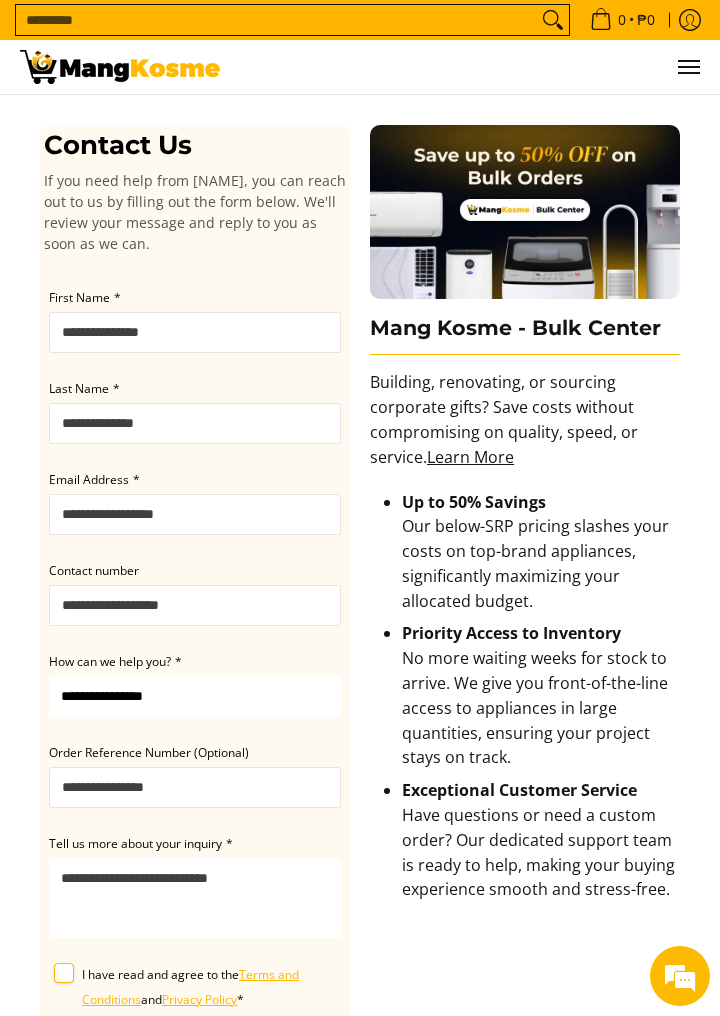 click at bounding box center [120, 67] 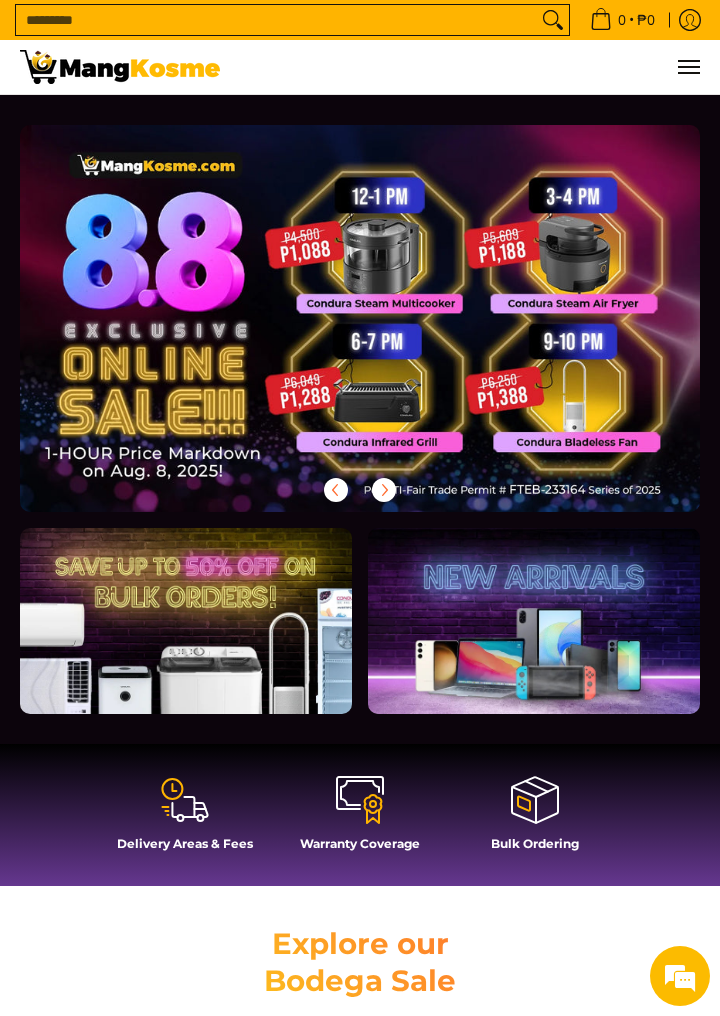 scroll, scrollTop: 417, scrollLeft: 0, axis: vertical 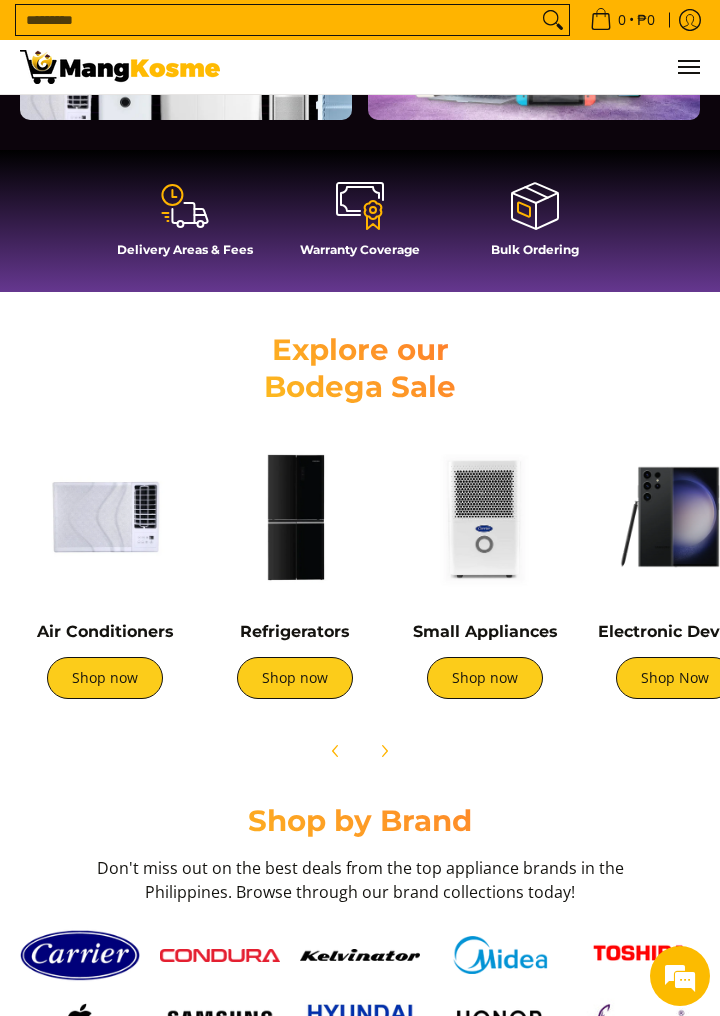 click on "Shop now" at bounding box center [105, 678] 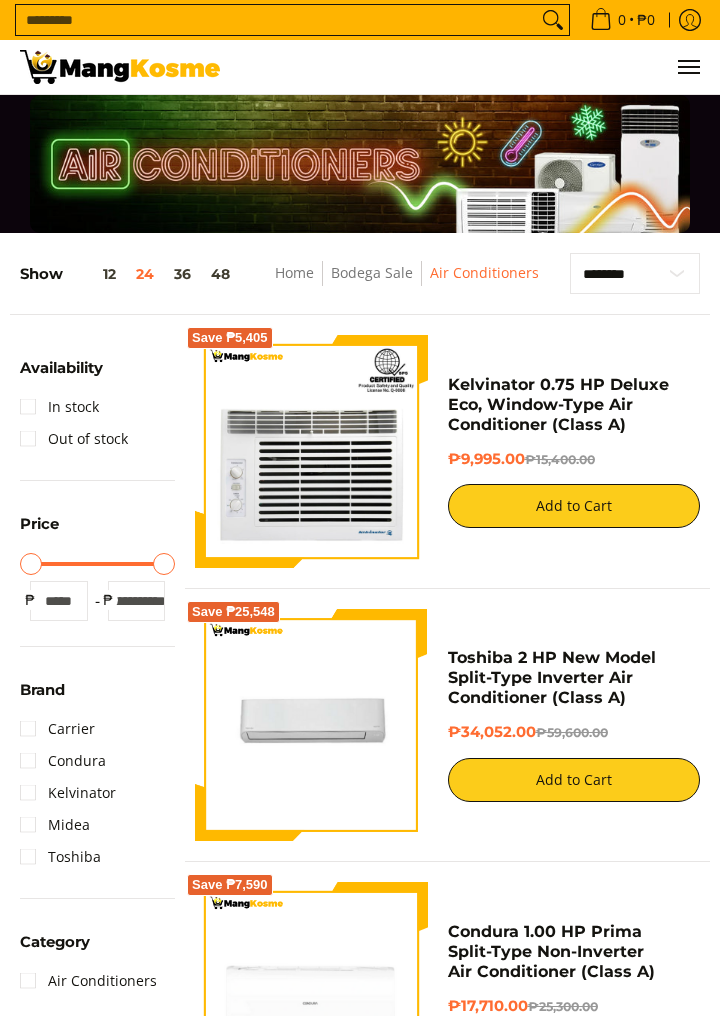 scroll, scrollTop: 0, scrollLeft: 0, axis: both 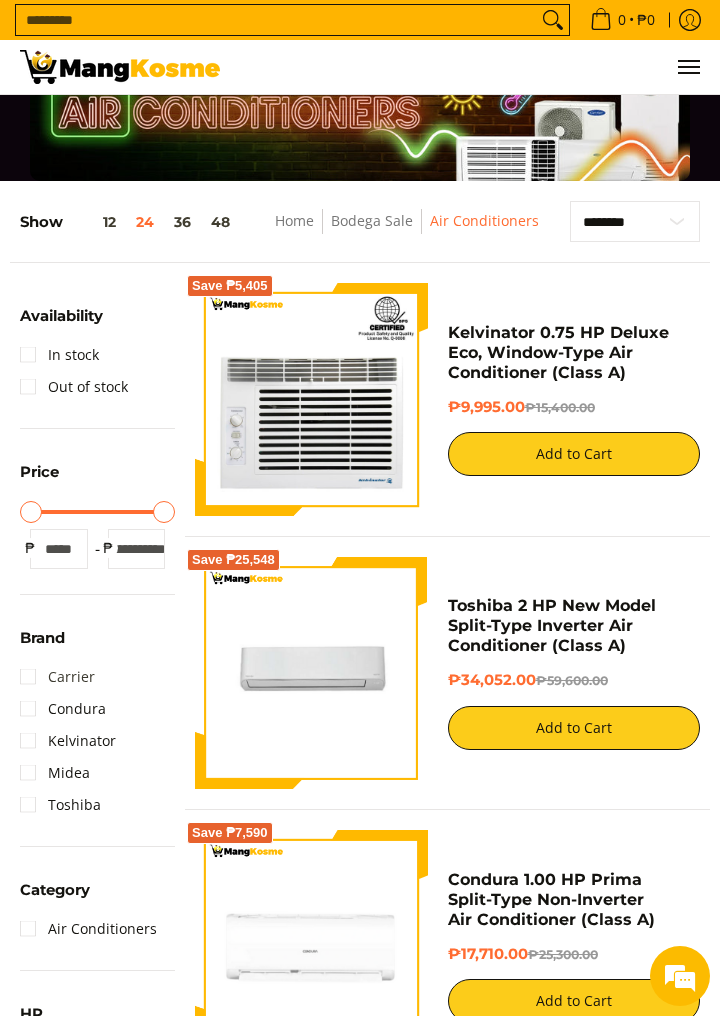 click on "Carrier" at bounding box center (57, 677) 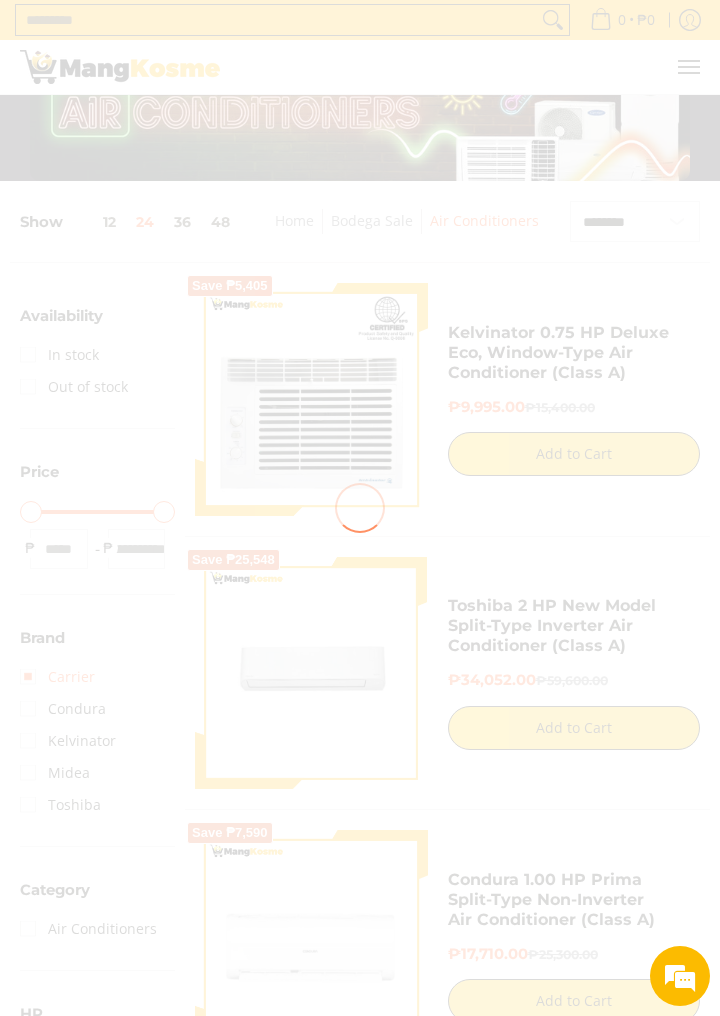 click at bounding box center (360, 508) 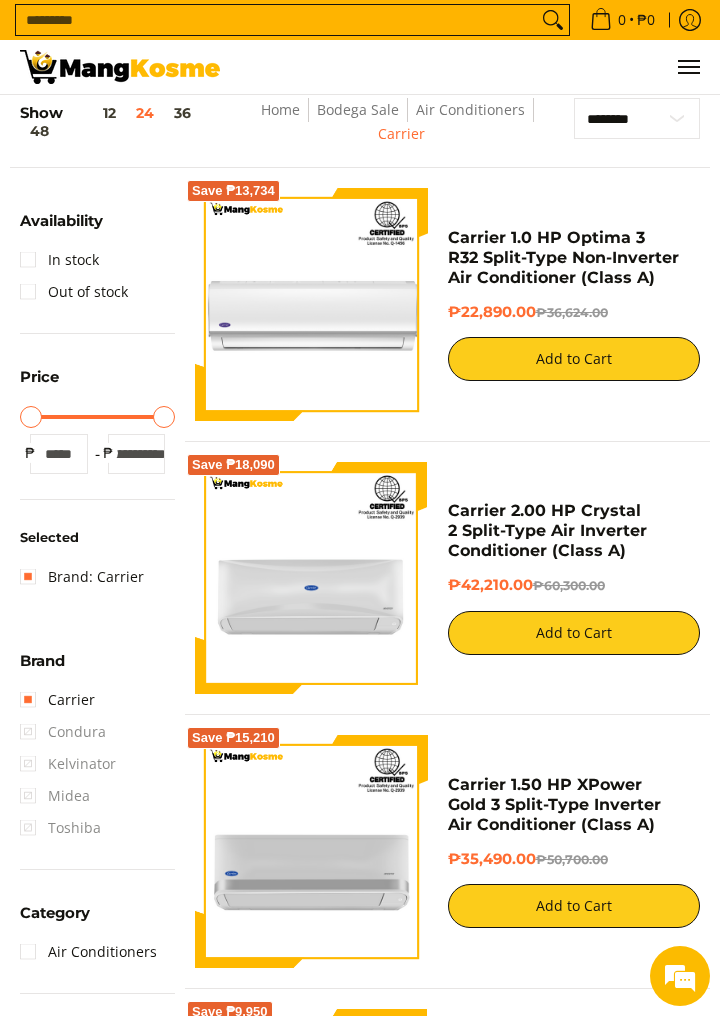 scroll, scrollTop: 157, scrollLeft: 0, axis: vertical 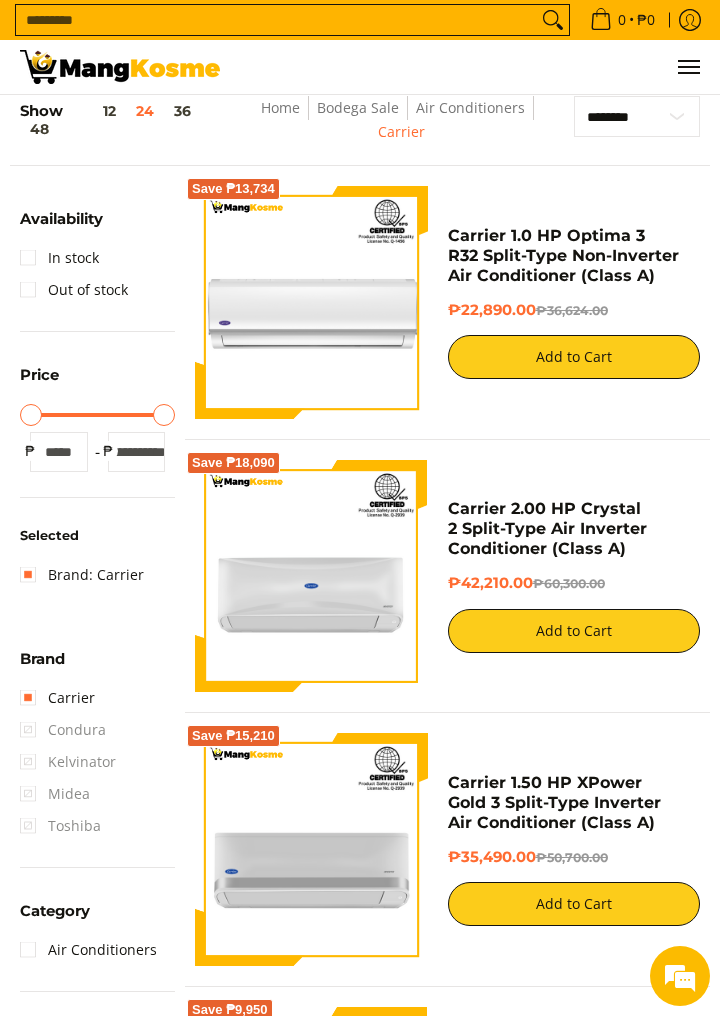 click on "Condura" at bounding box center (63, 730) 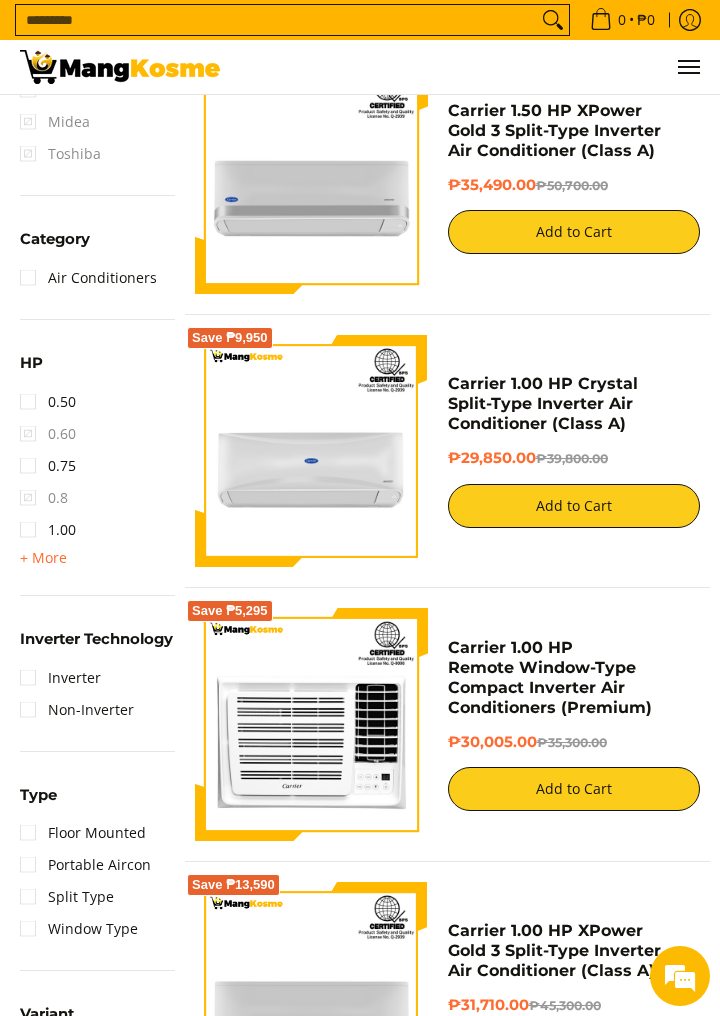 scroll, scrollTop: 829, scrollLeft: 0, axis: vertical 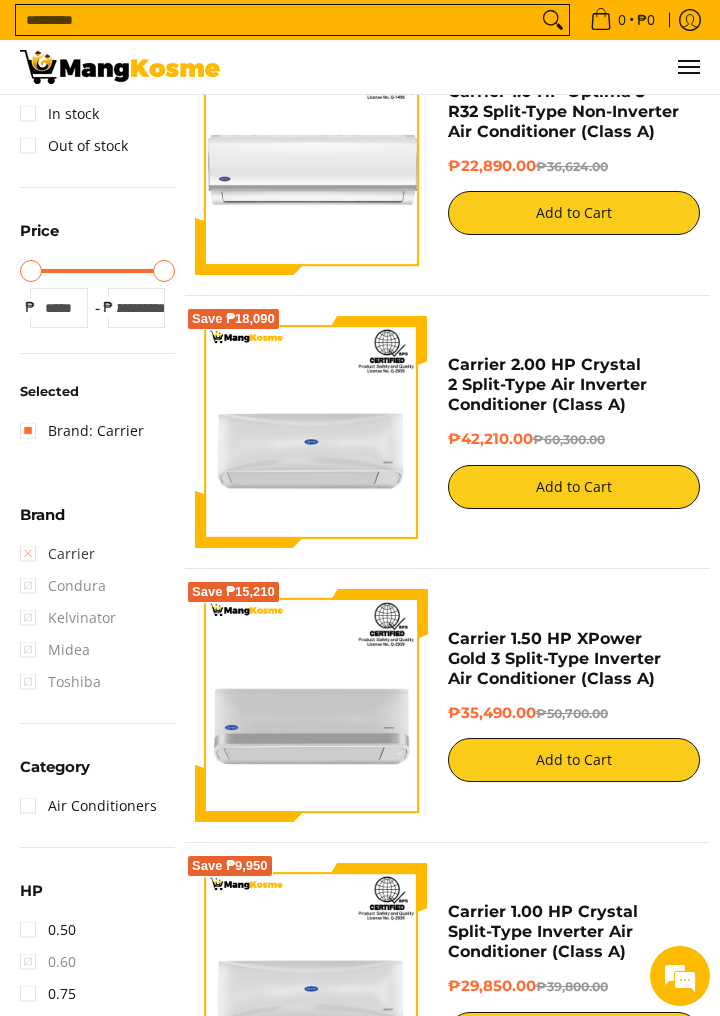 click on "Carrier" at bounding box center (57, 554) 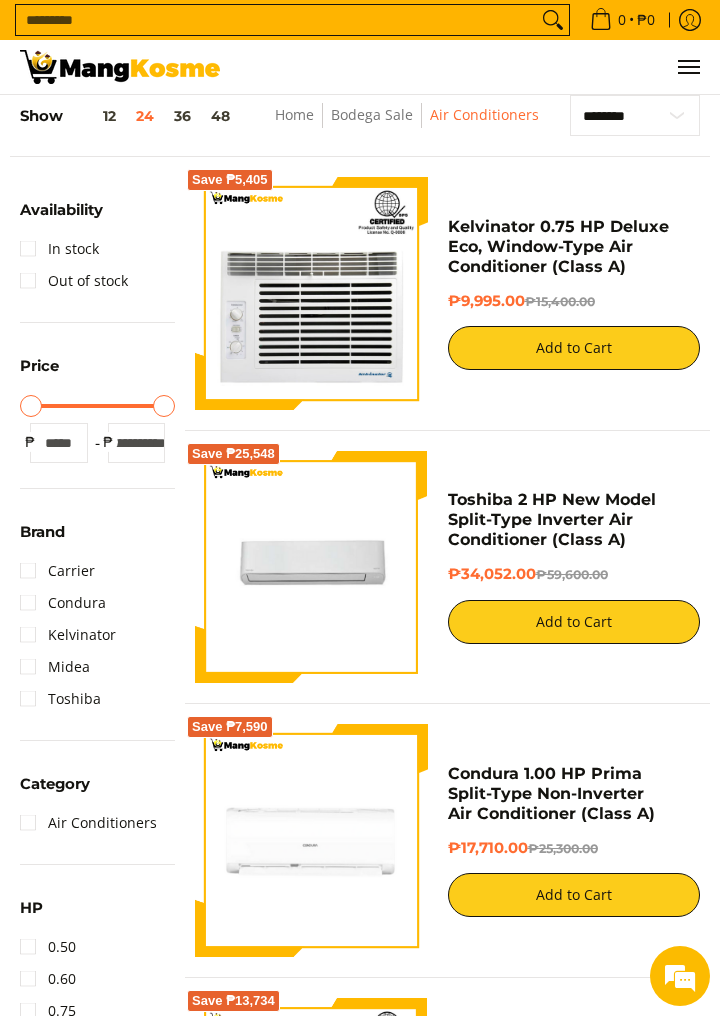 scroll, scrollTop: 157, scrollLeft: 0, axis: vertical 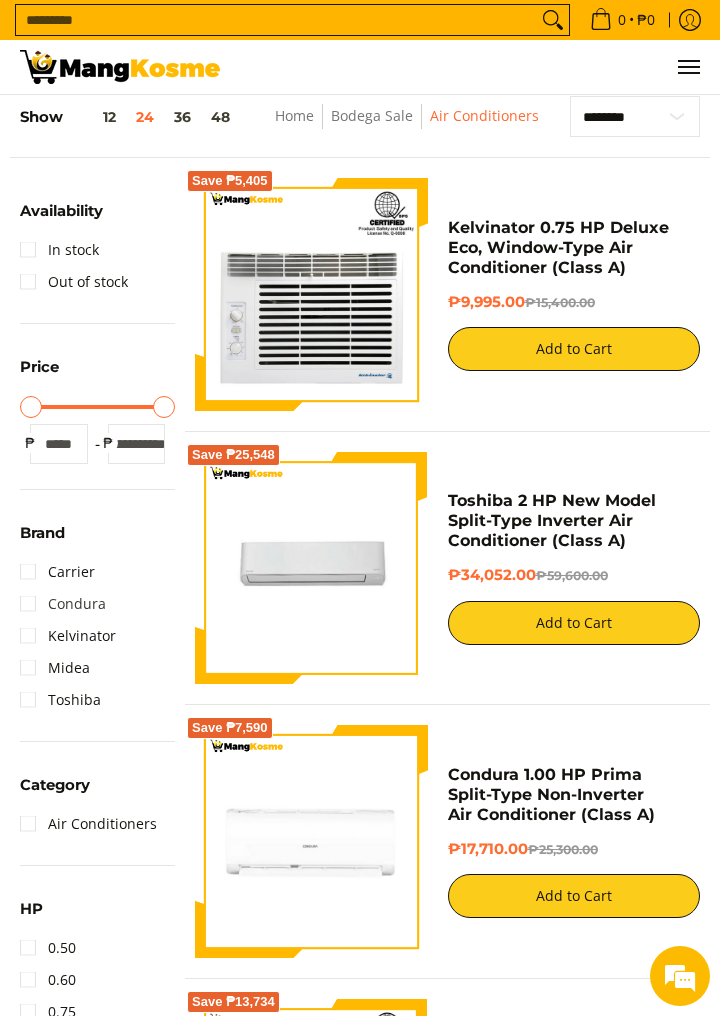 click on "Condura" at bounding box center (63, 604) 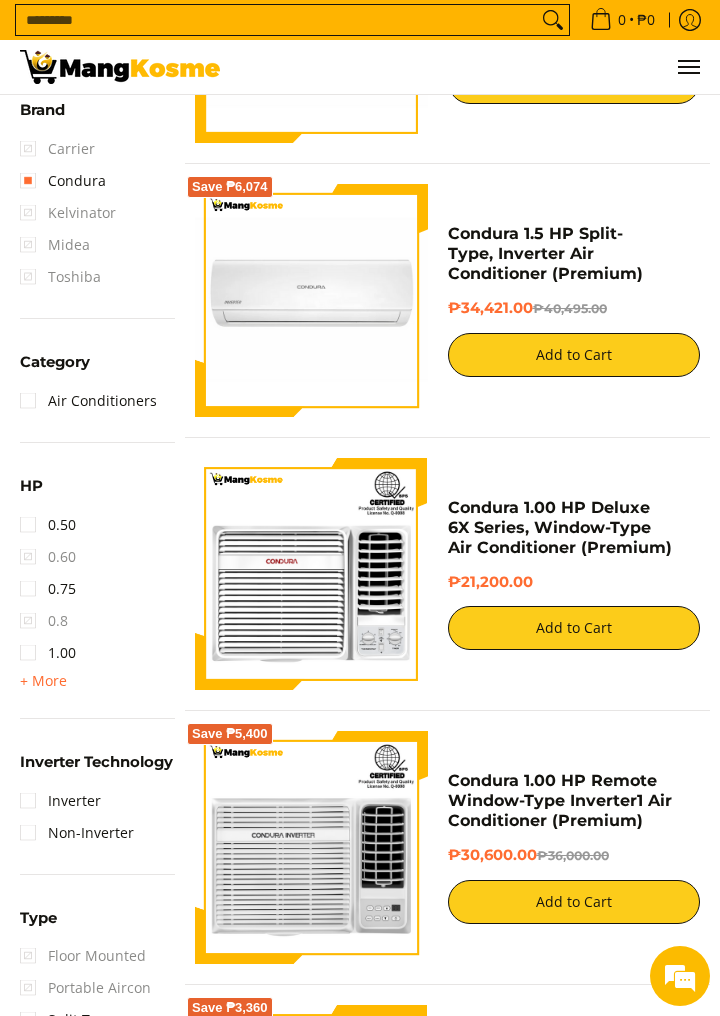 scroll, scrollTop: 0, scrollLeft: 0, axis: both 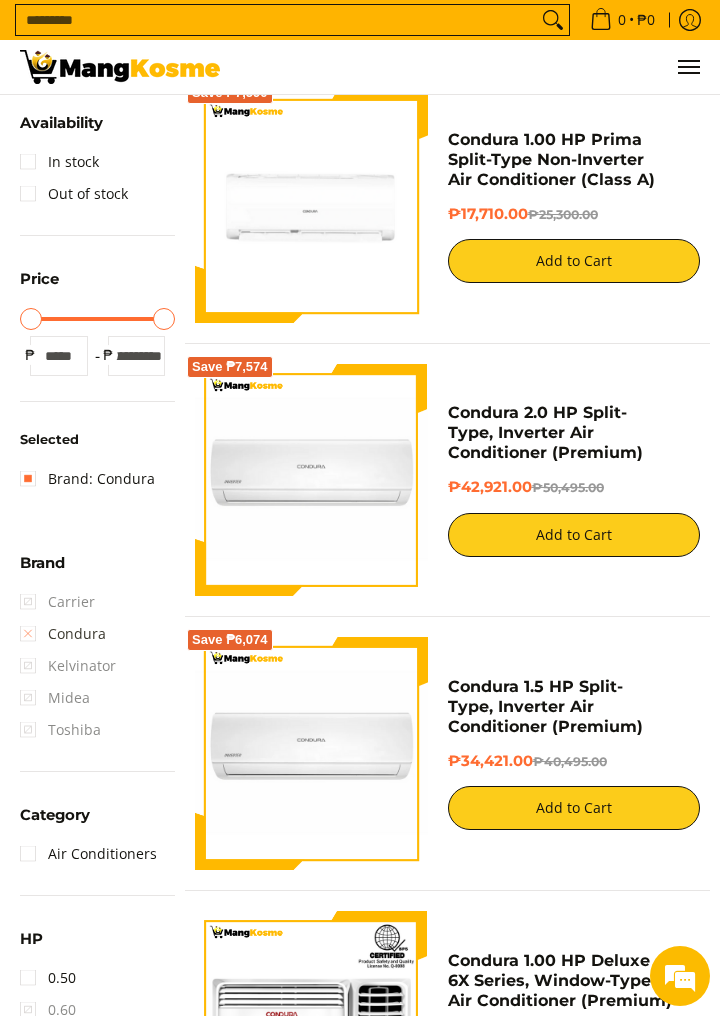 click on "Condura" at bounding box center (63, 634) 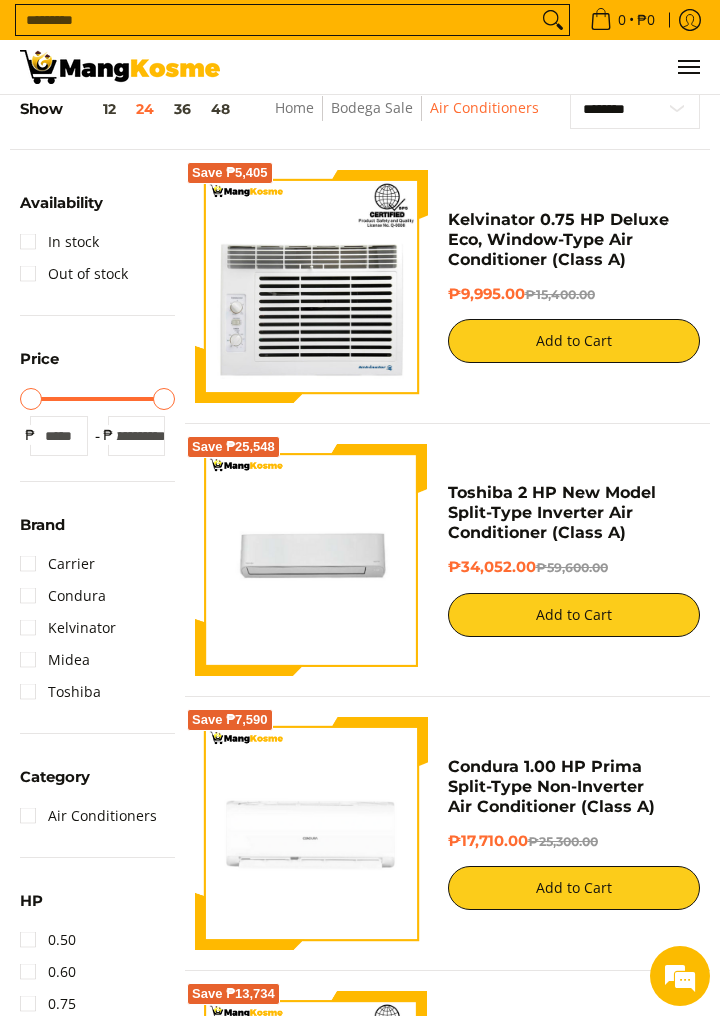 scroll, scrollTop: 157, scrollLeft: 0, axis: vertical 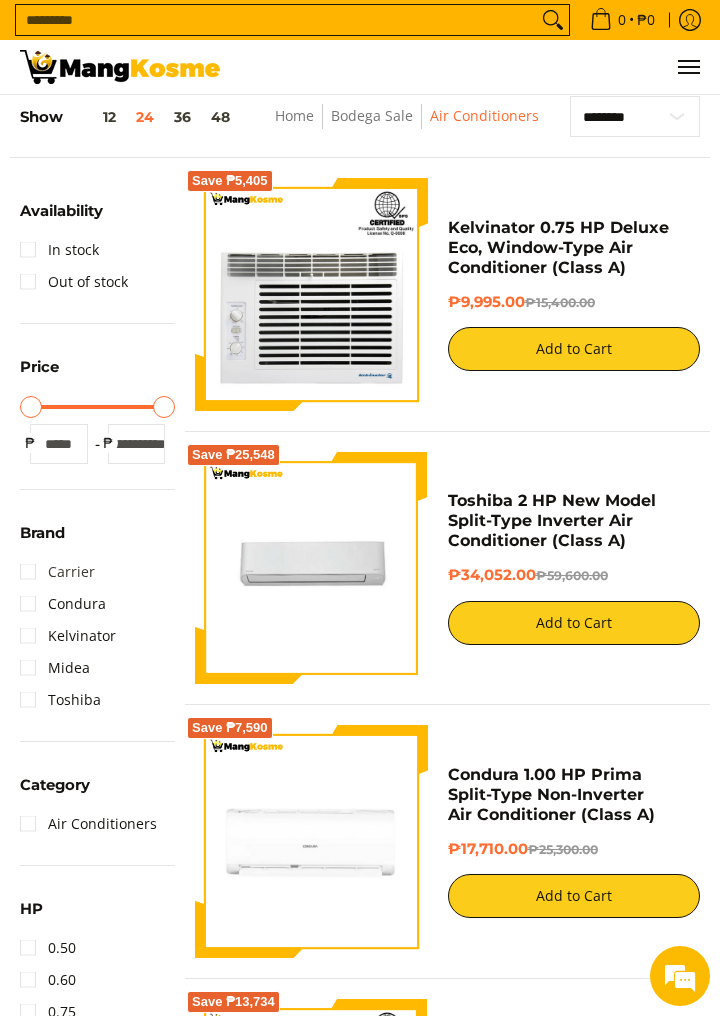 click on "Carrier" at bounding box center (57, 572) 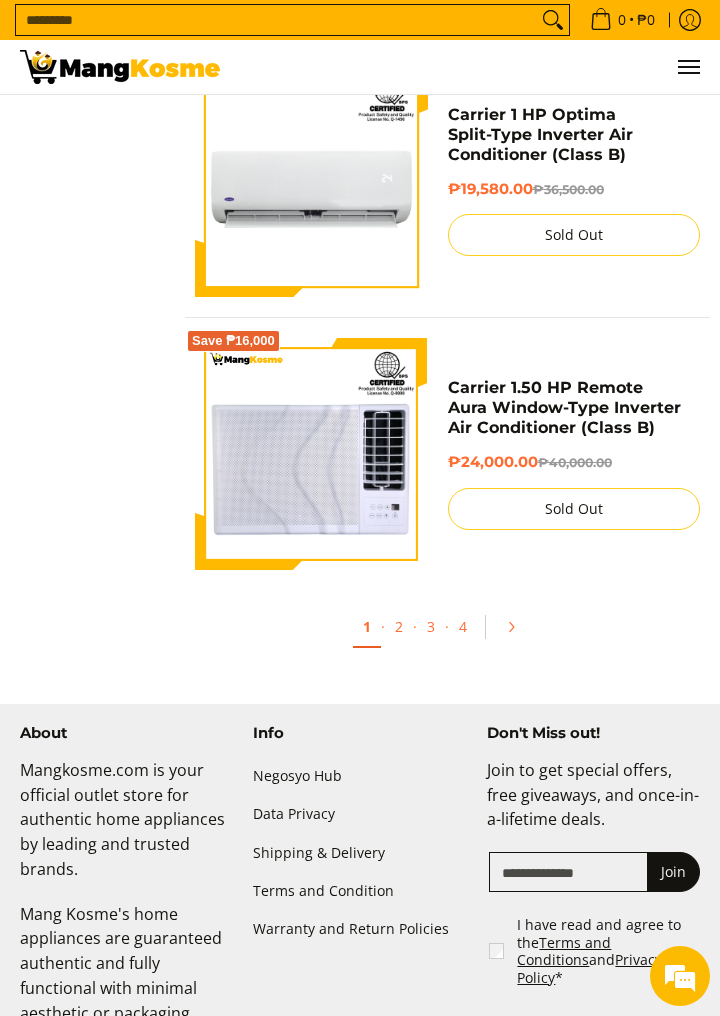 scroll, scrollTop: 6301, scrollLeft: 0, axis: vertical 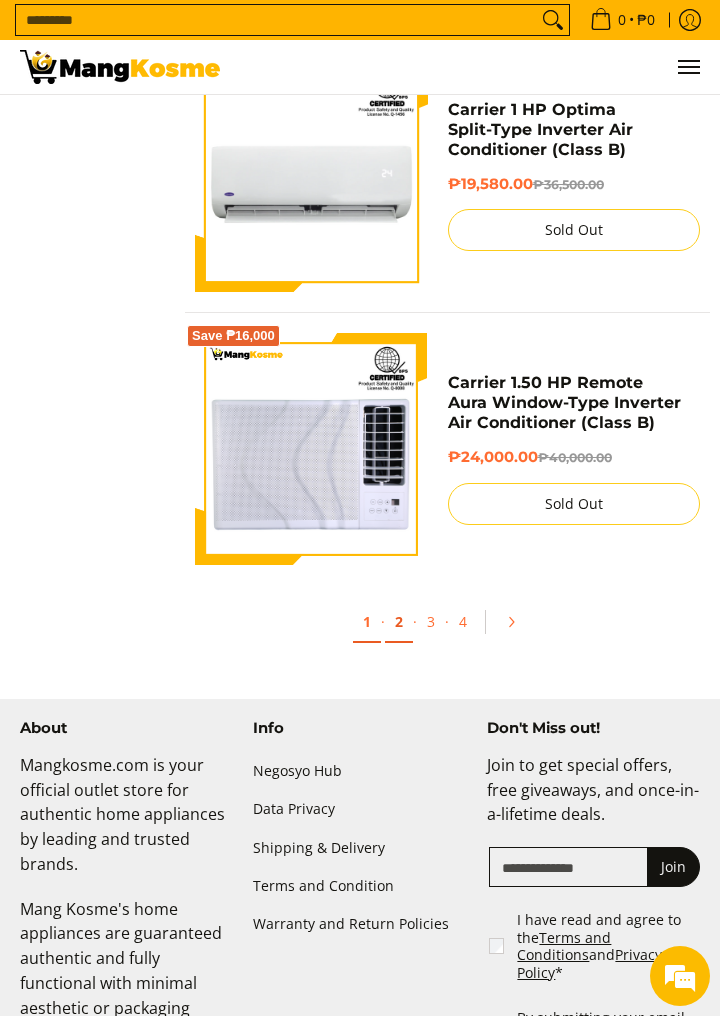 click on "2" at bounding box center [399, 622] 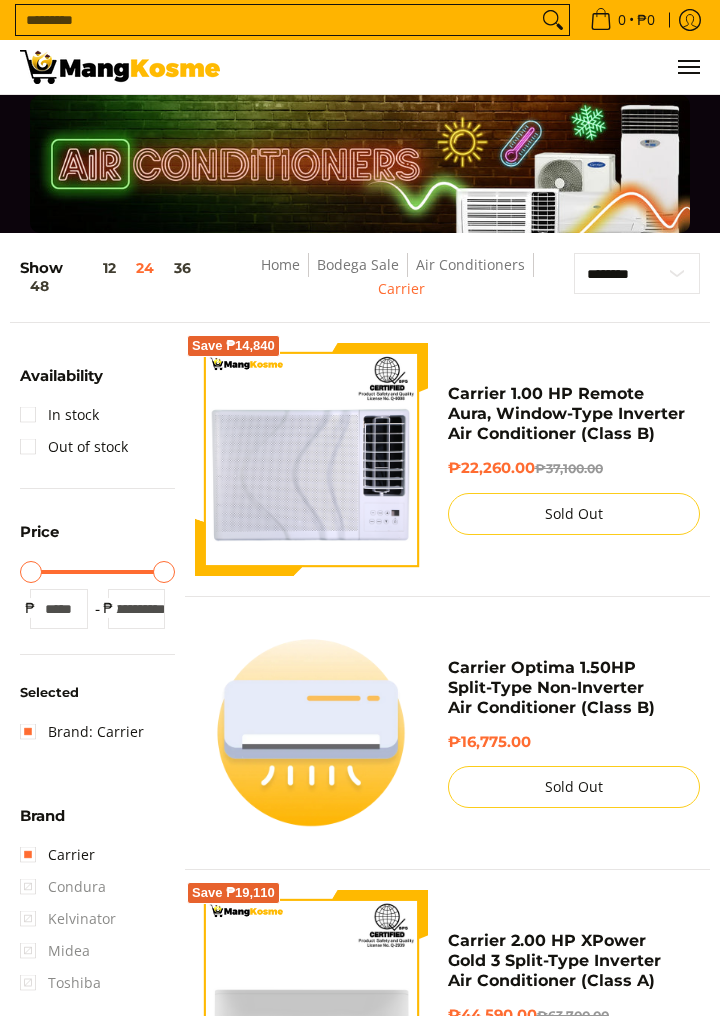 scroll, scrollTop: 2, scrollLeft: 0, axis: vertical 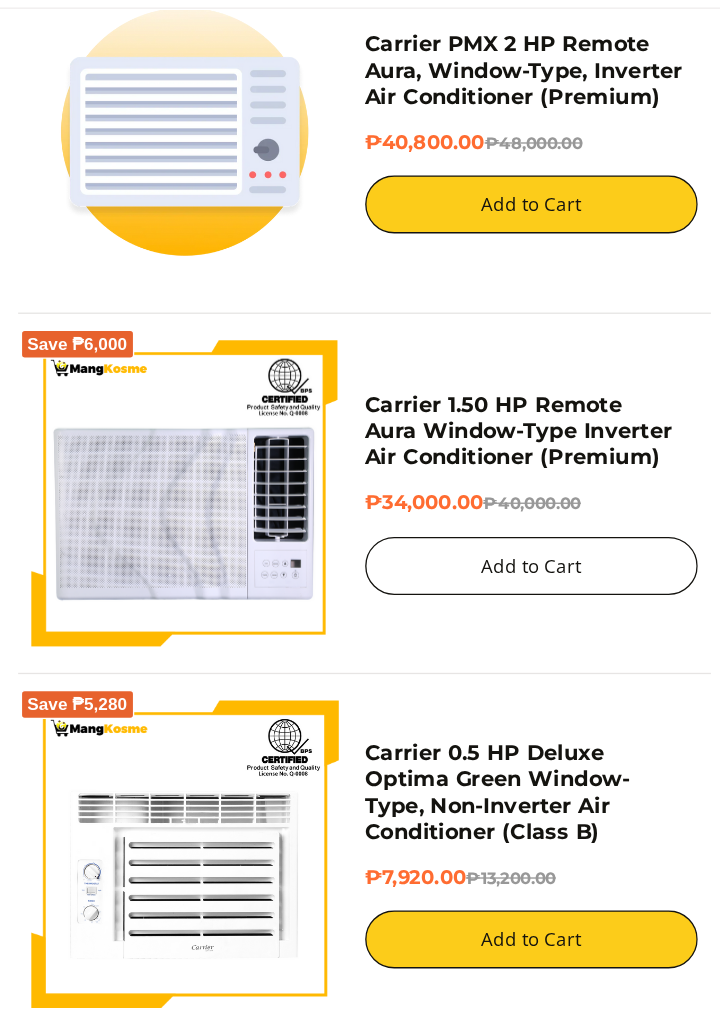click on "Add to Cart" at bounding box center [574, 517] 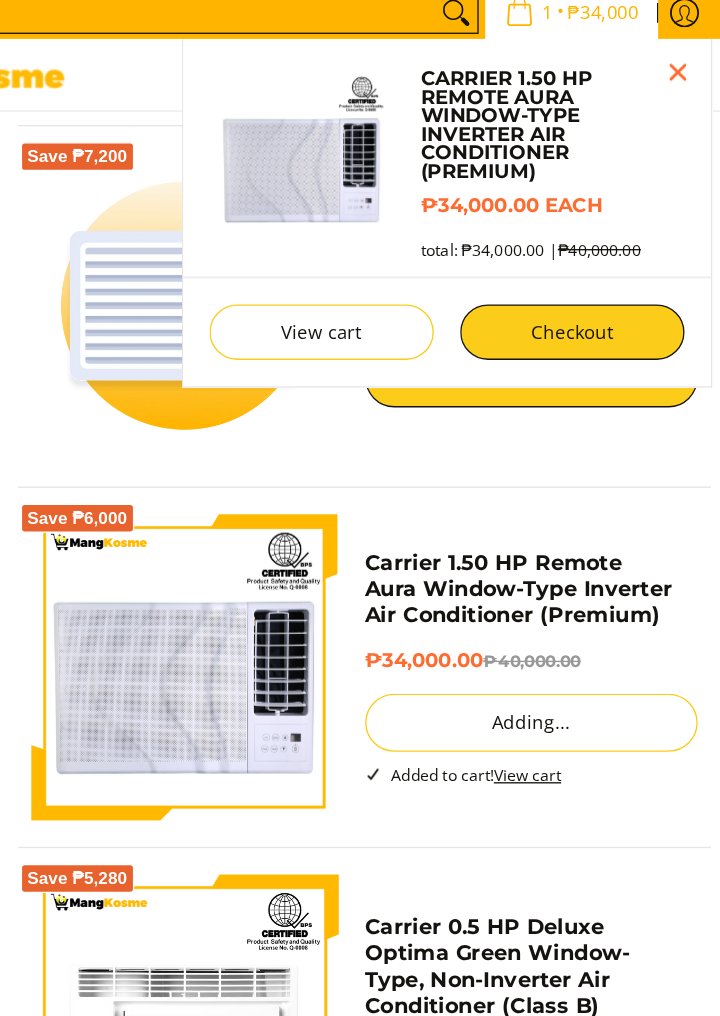 scroll, scrollTop: 2952, scrollLeft: 0, axis: vertical 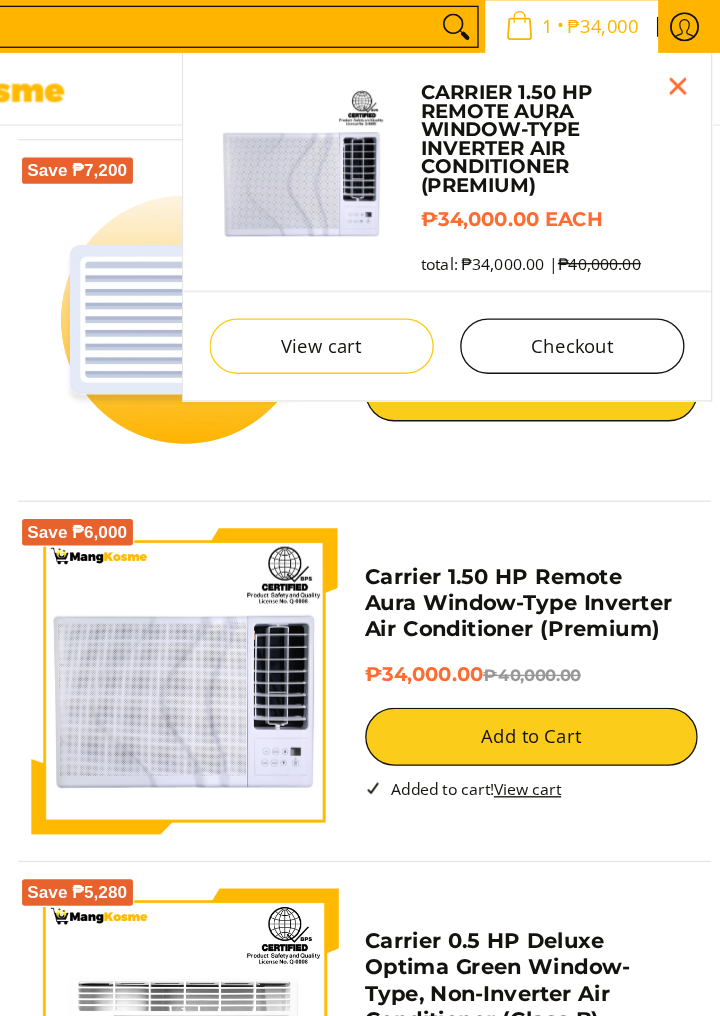 click on "Checkout" at bounding box center [605, 262] 